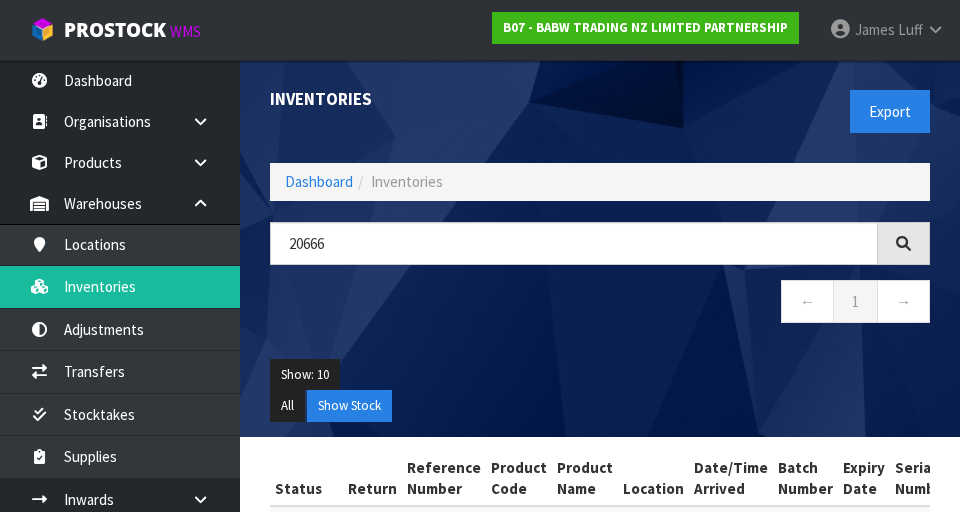 scroll, scrollTop: 50, scrollLeft: 0, axis: vertical 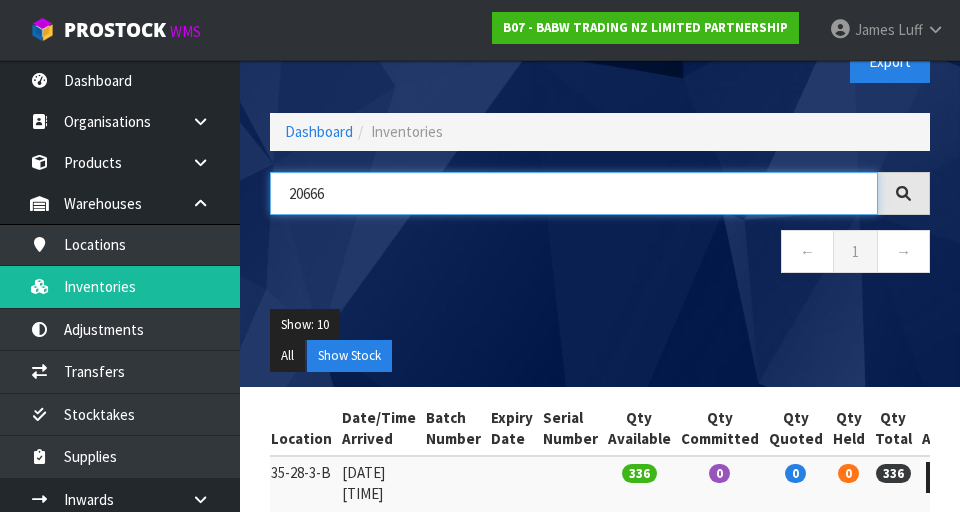 click on "20666" at bounding box center [574, 193] 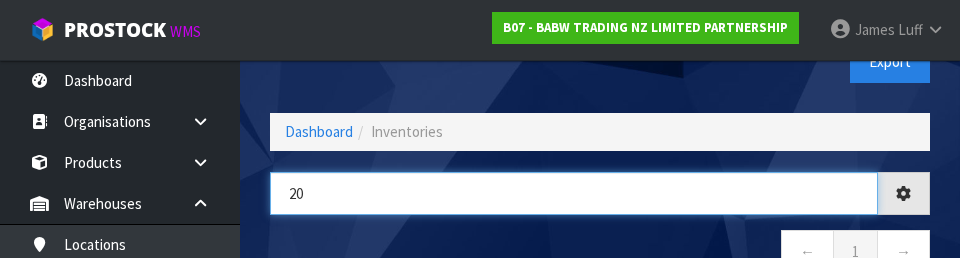 type on "2" 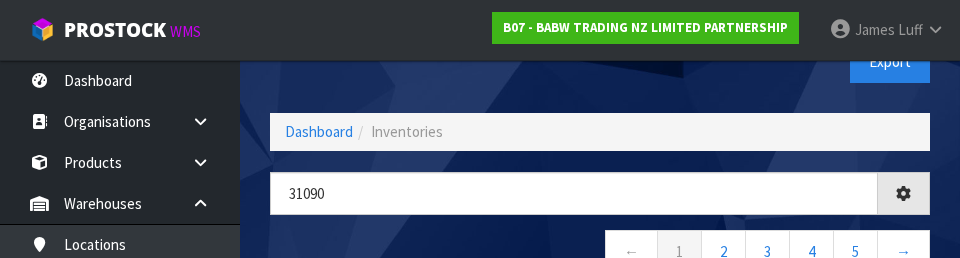 click on "←
1 2 3 4 5
→" at bounding box center (600, 254) 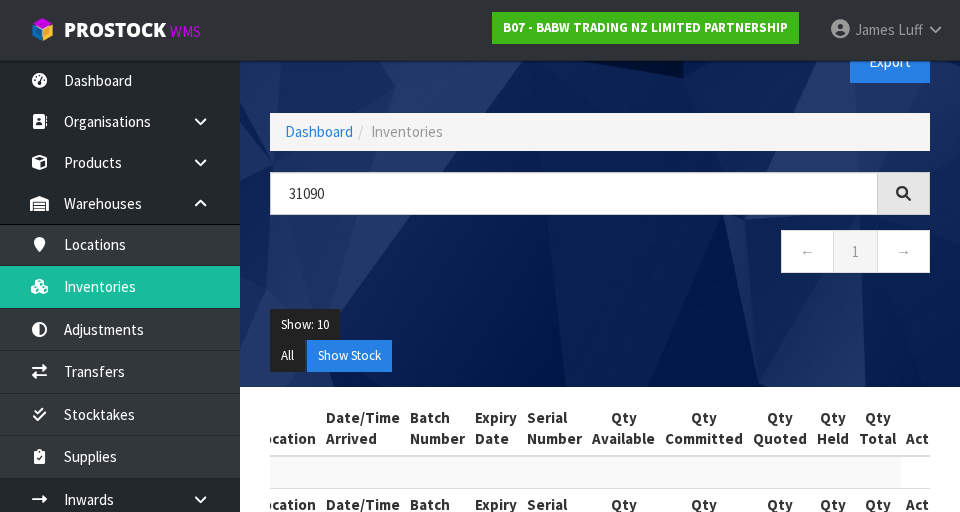 scroll, scrollTop: 0, scrollLeft: 323, axis: horizontal 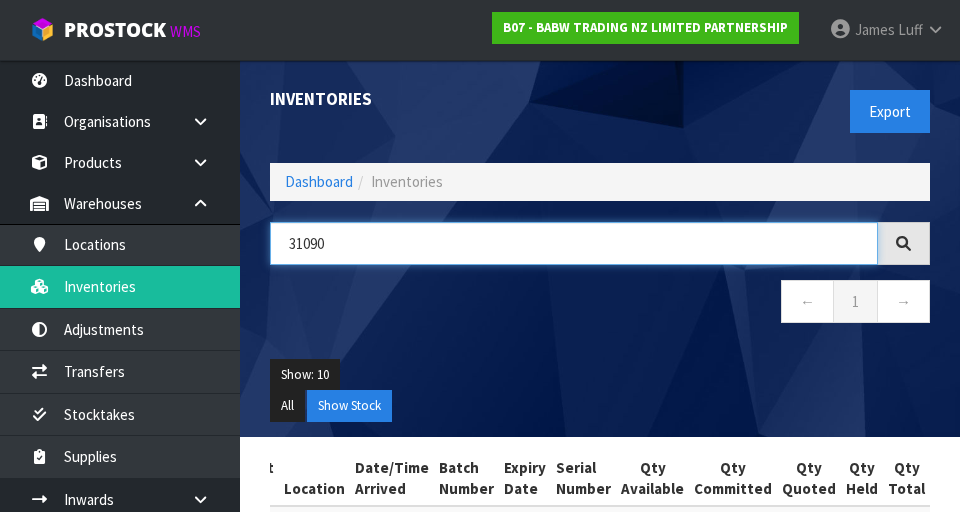 click on "31090" at bounding box center [574, 243] 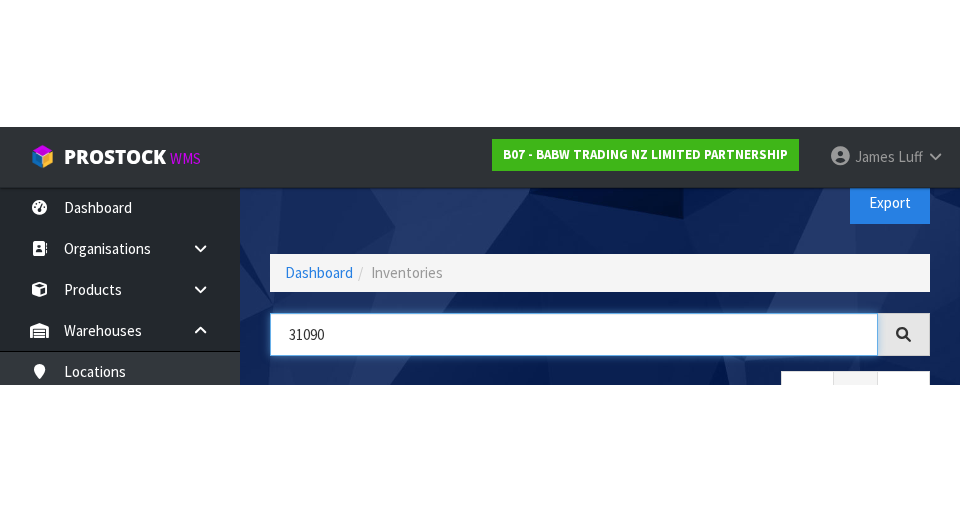 scroll, scrollTop: 114, scrollLeft: 0, axis: vertical 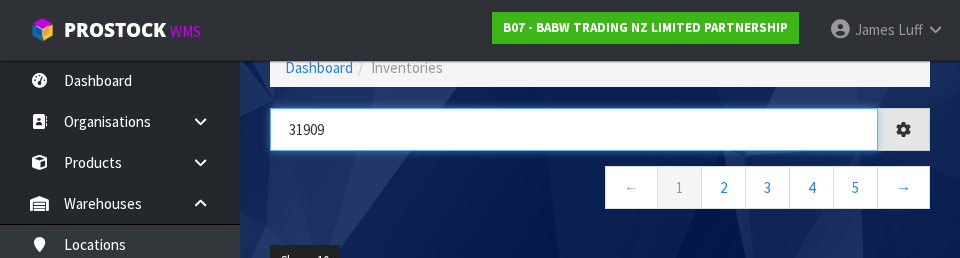 type on "31909" 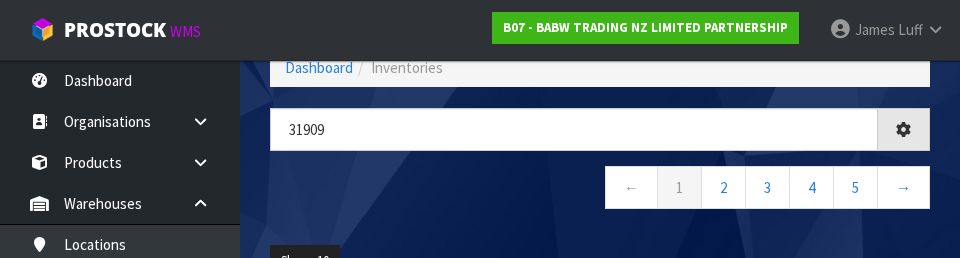 click on "←
1 2 3 4 5
→" at bounding box center (600, 190) 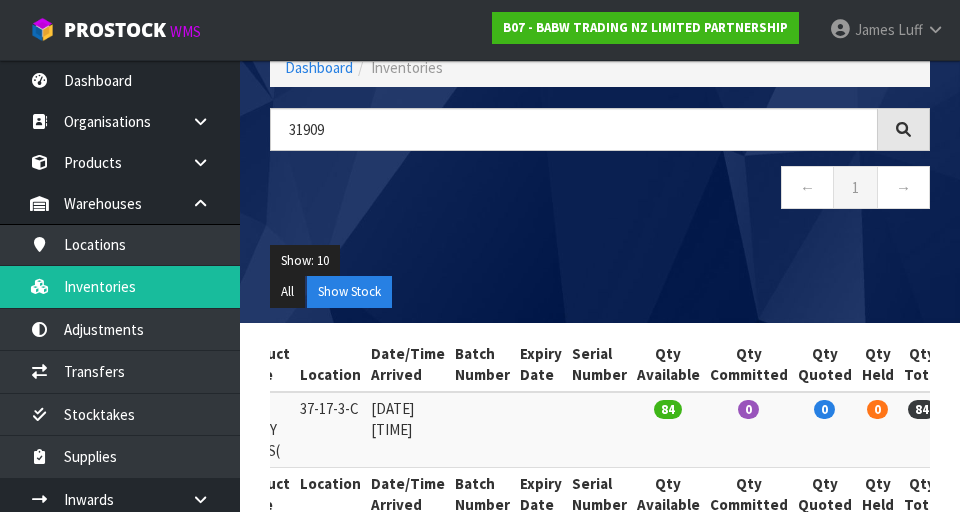 scroll, scrollTop: 159, scrollLeft: 0, axis: vertical 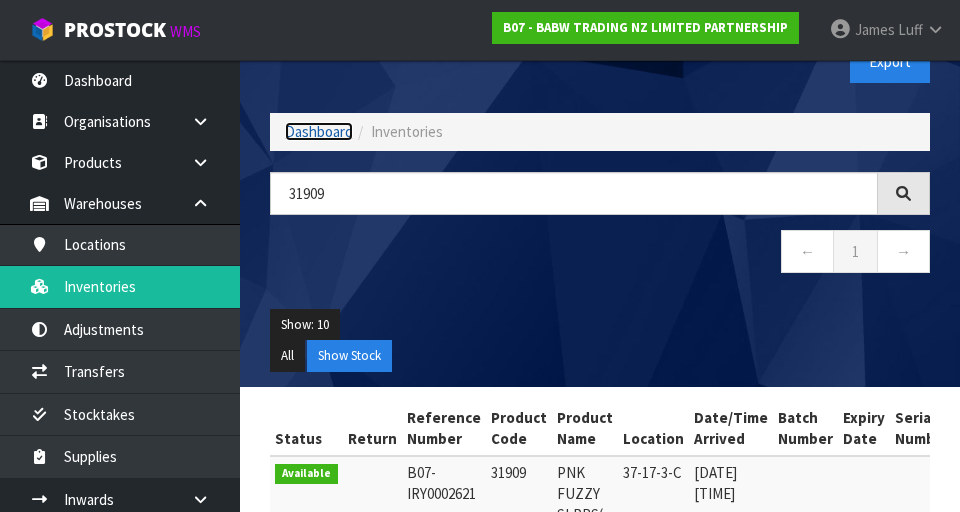 click on "Dashboard" at bounding box center (319, 131) 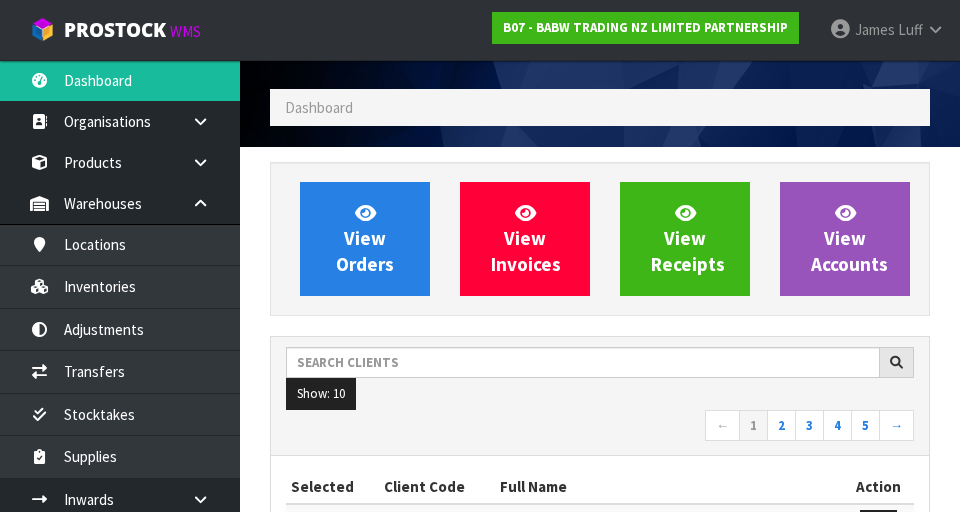scroll, scrollTop: 998413, scrollLeft: 999310, axis: both 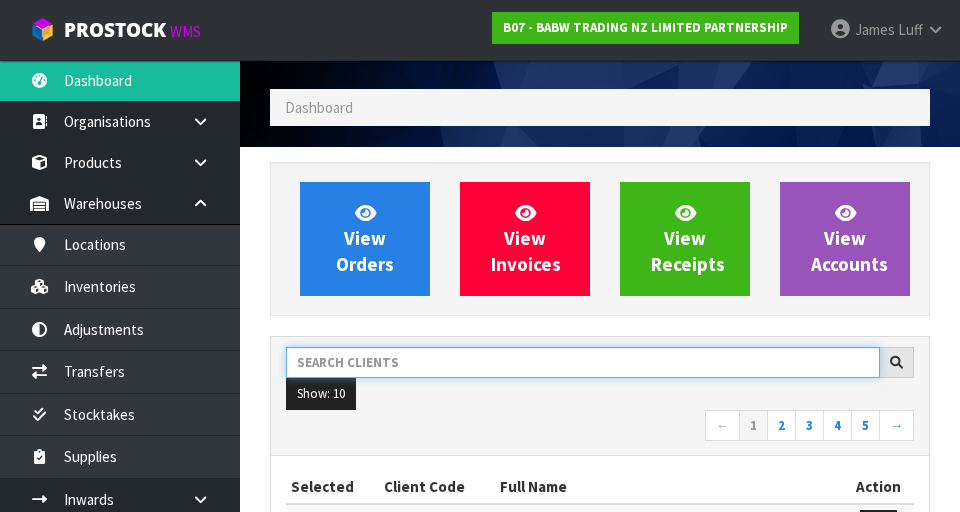 click at bounding box center (583, 362) 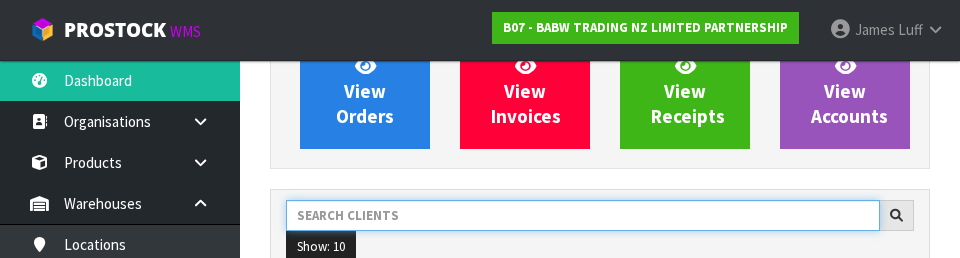 scroll, scrollTop: 274, scrollLeft: 0, axis: vertical 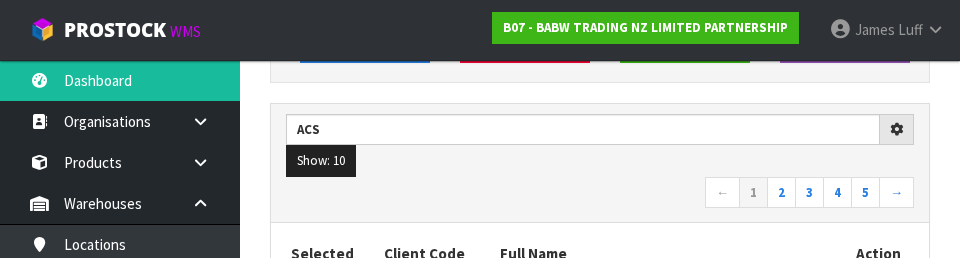 click on "←
1 2 3 4 5
→" at bounding box center (600, 194) 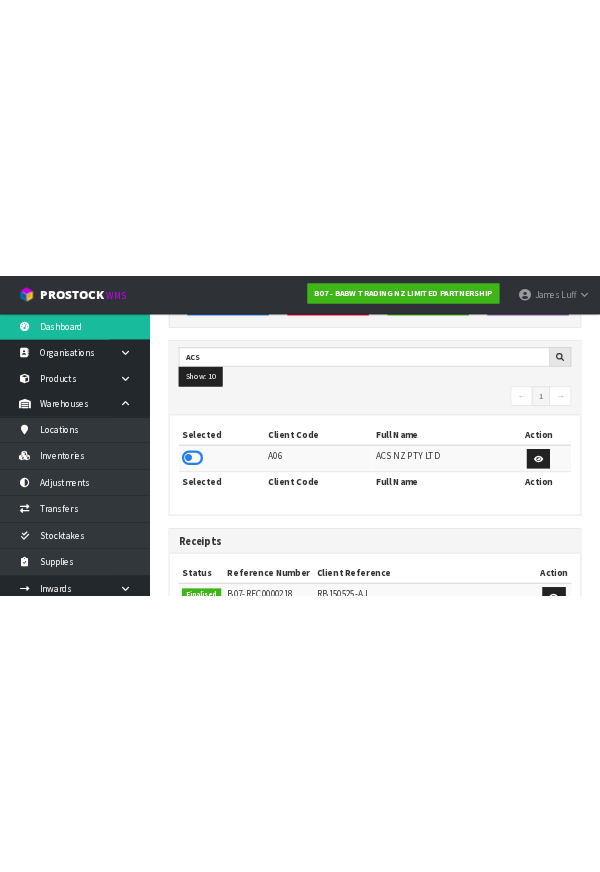 scroll, scrollTop: 50, scrollLeft: 0, axis: vertical 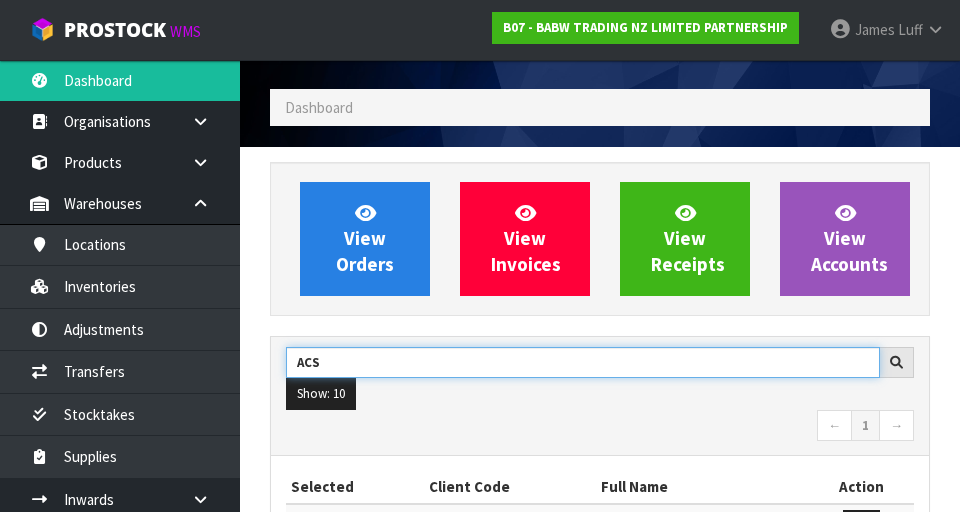 click on "ACS" at bounding box center [583, 362] 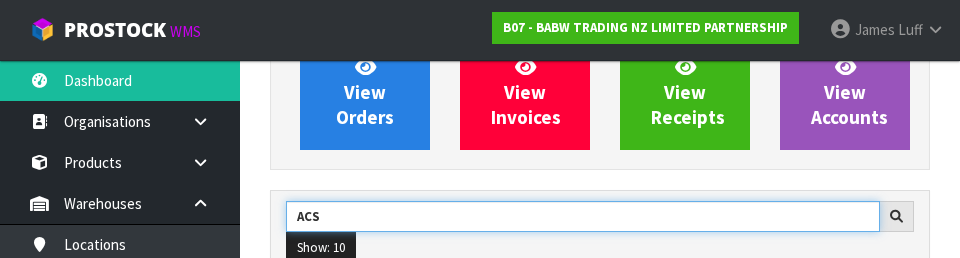 scroll, scrollTop: 274, scrollLeft: 0, axis: vertical 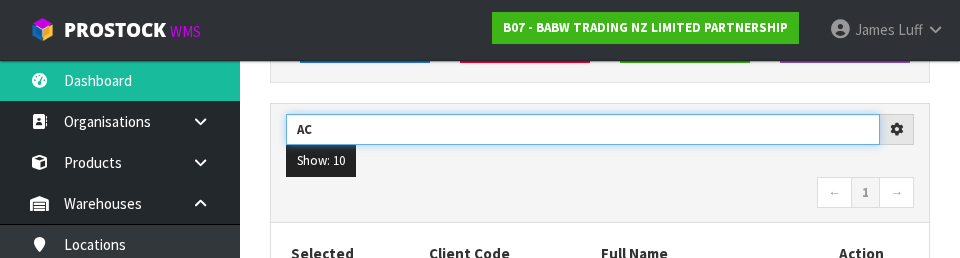 type on "A" 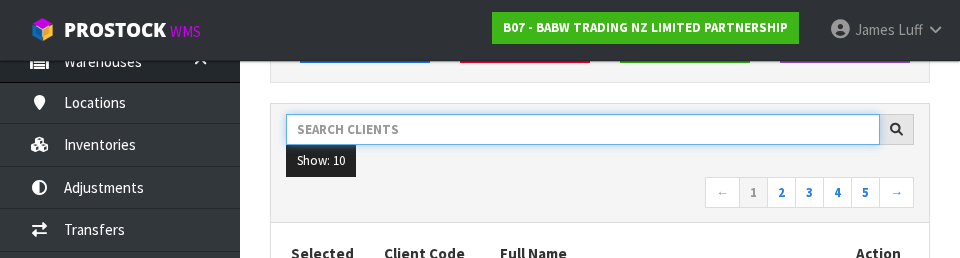 scroll, scrollTop: 145, scrollLeft: 0, axis: vertical 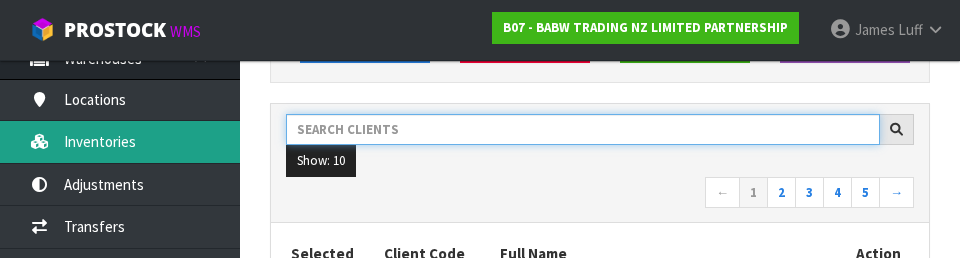 type 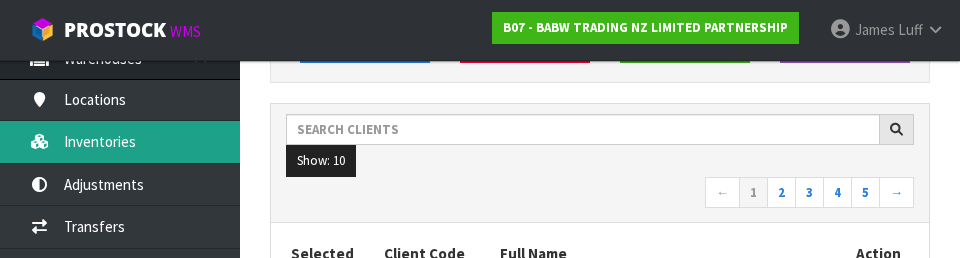 click on "Inventories" at bounding box center (120, 141) 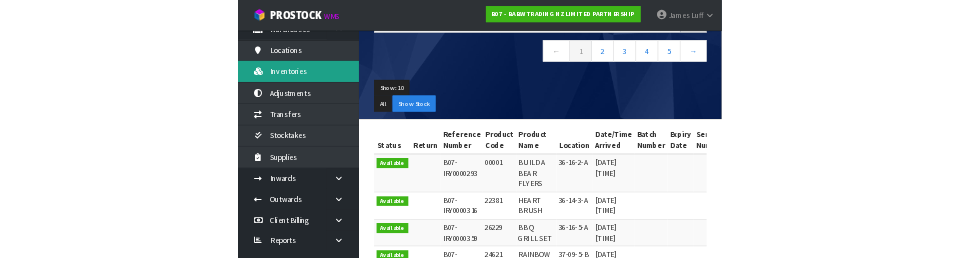 scroll, scrollTop: 0, scrollLeft: 0, axis: both 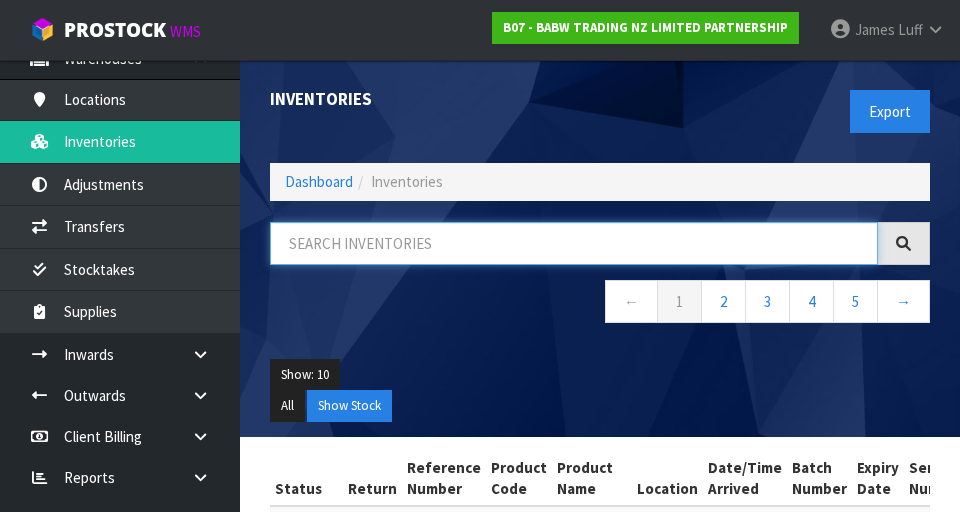click at bounding box center (574, 243) 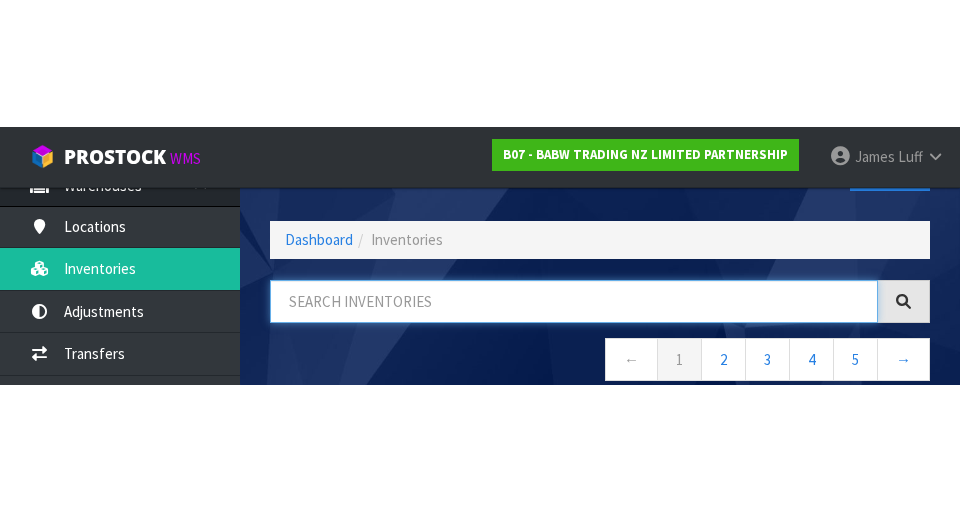 scroll, scrollTop: 114, scrollLeft: 0, axis: vertical 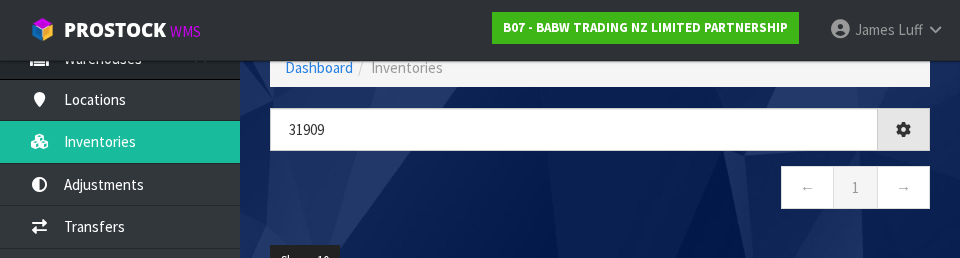 click on "←
1
→" at bounding box center (600, 190) 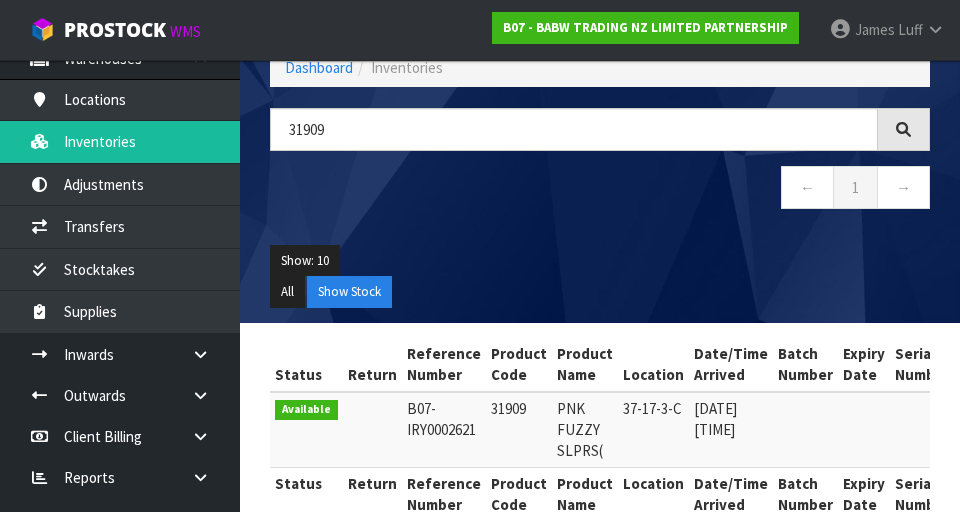 scroll, scrollTop: 159, scrollLeft: 0, axis: vertical 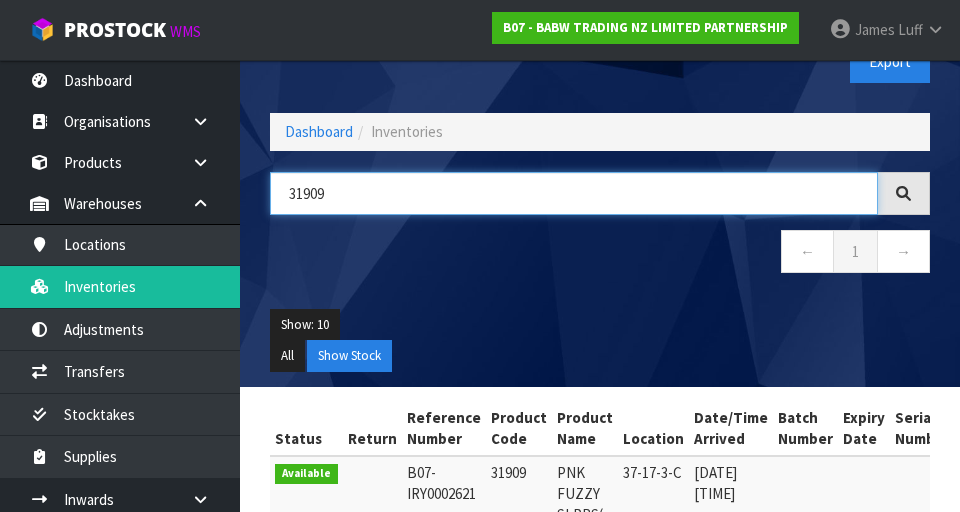 click on "31909" at bounding box center (574, 193) 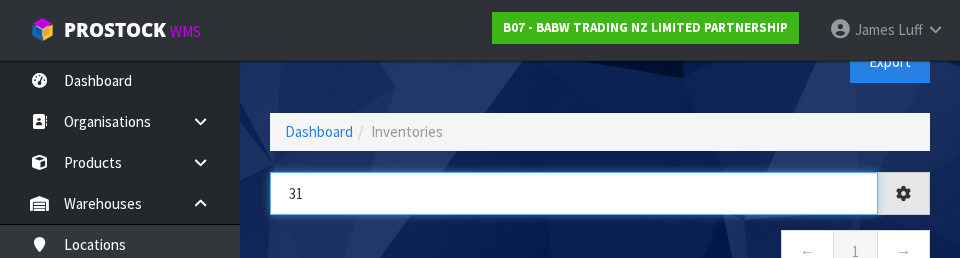 type on "3" 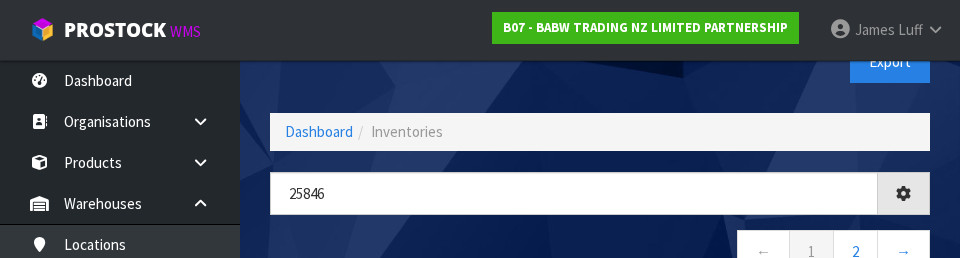 click on "Export" at bounding box center (772, 61) 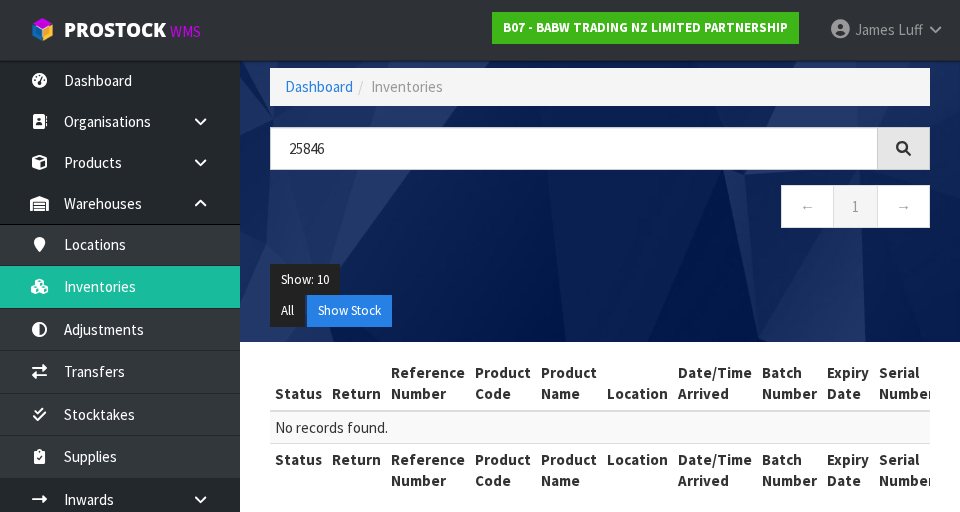 scroll, scrollTop: 92, scrollLeft: 0, axis: vertical 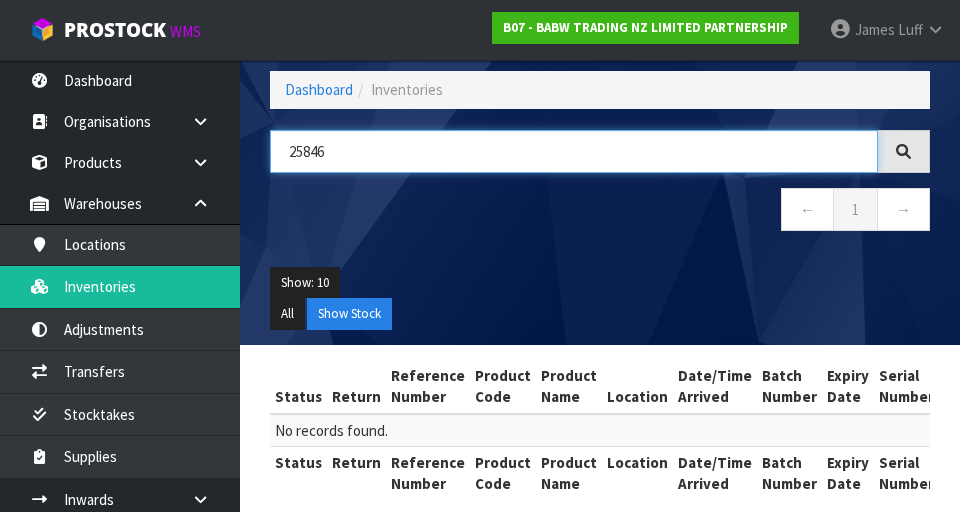 click on "25846" at bounding box center [574, 151] 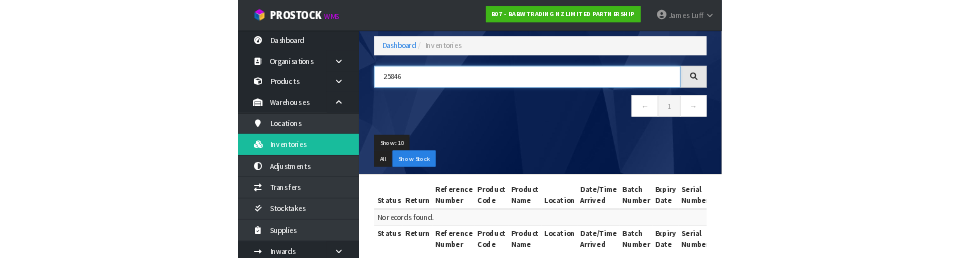 scroll, scrollTop: 93, scrollLeft: 0, axis: vertical 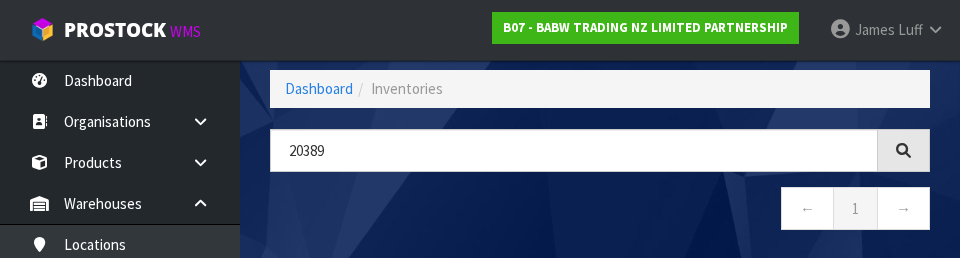 click on "←
1
→" at bounding box center [600, 211] 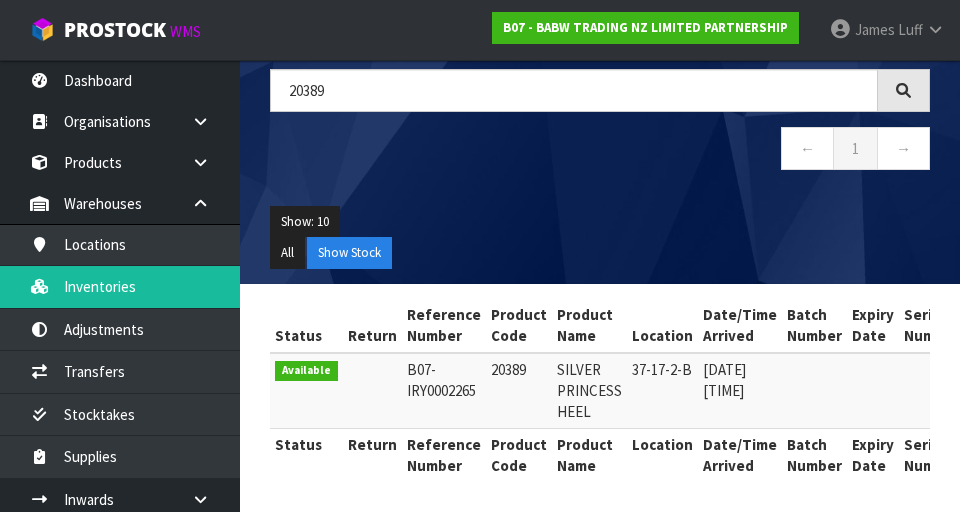 scroll, scrollTop: 159, scrollLeft: 0, axis: vertical 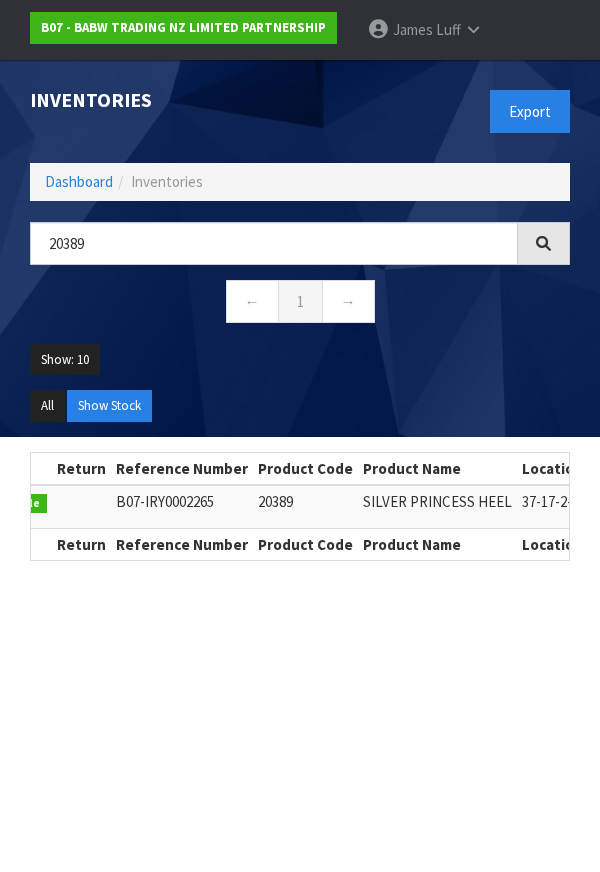click on "Inventories
Export
Dashboard Inventories
[NUMBER]
Show: [NUMBER]
[NUMBER]
[NUMBER]
[NUMBER]
[NUMBER]
All
Show Stock" at bounding box center (300, 248) 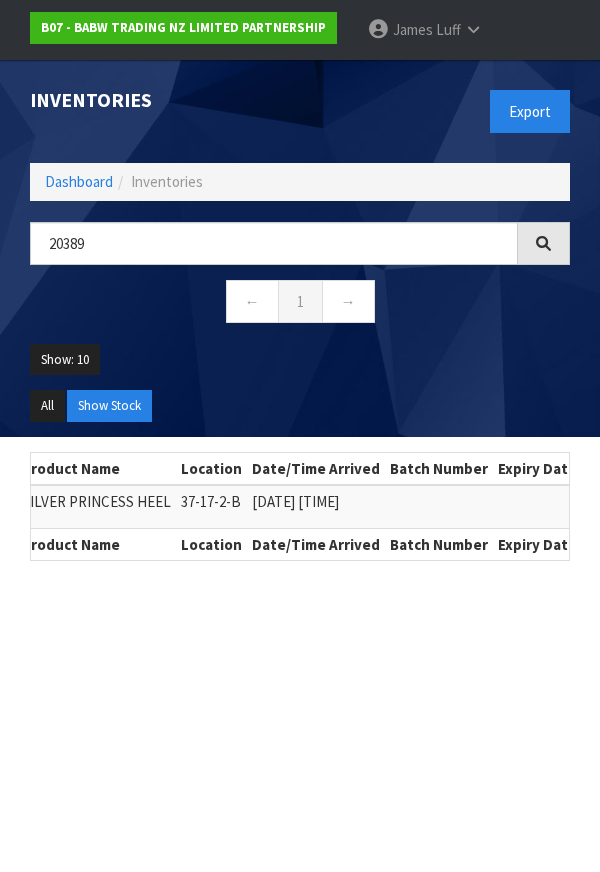 scroll, scrollTop: 0, scrollLeft: 393, axis: horizontal 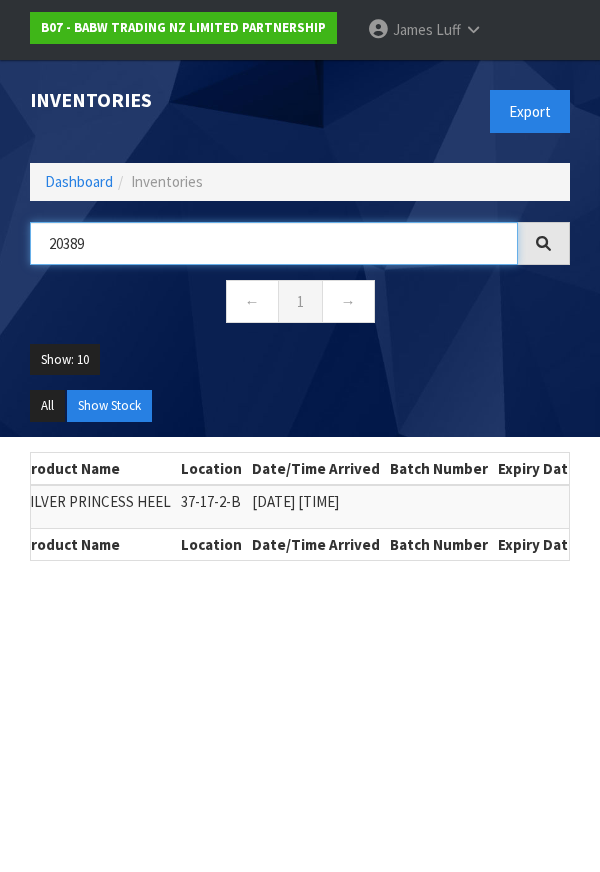 click on "20389" at bounding box center [274, 243] 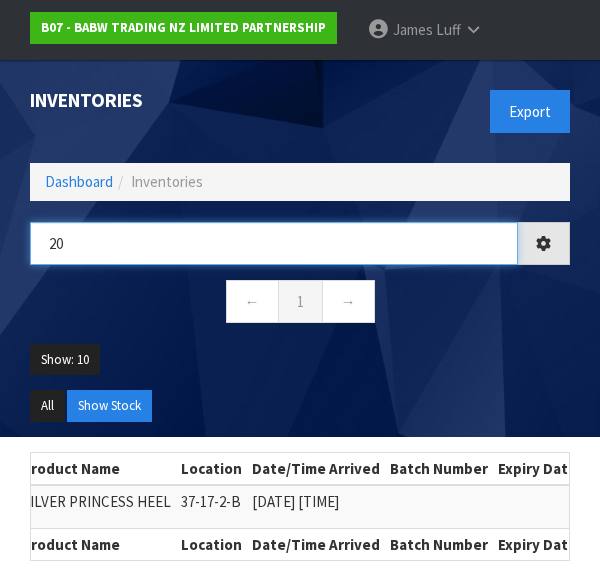 type on "2" 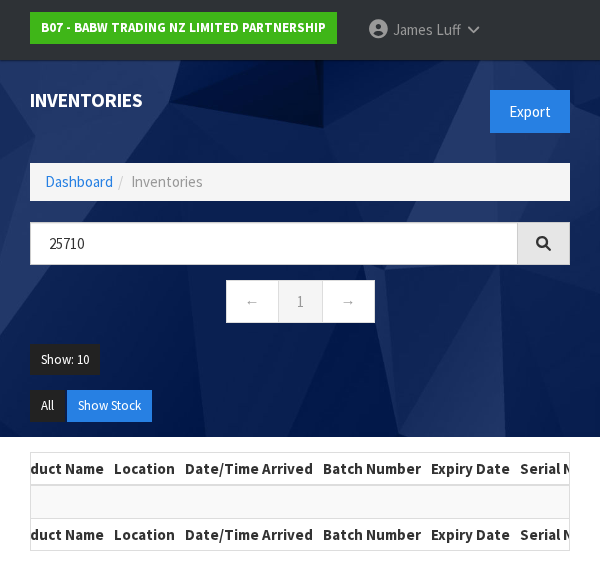 click on "25710
←
1
→" at bounding box center (300, 283) 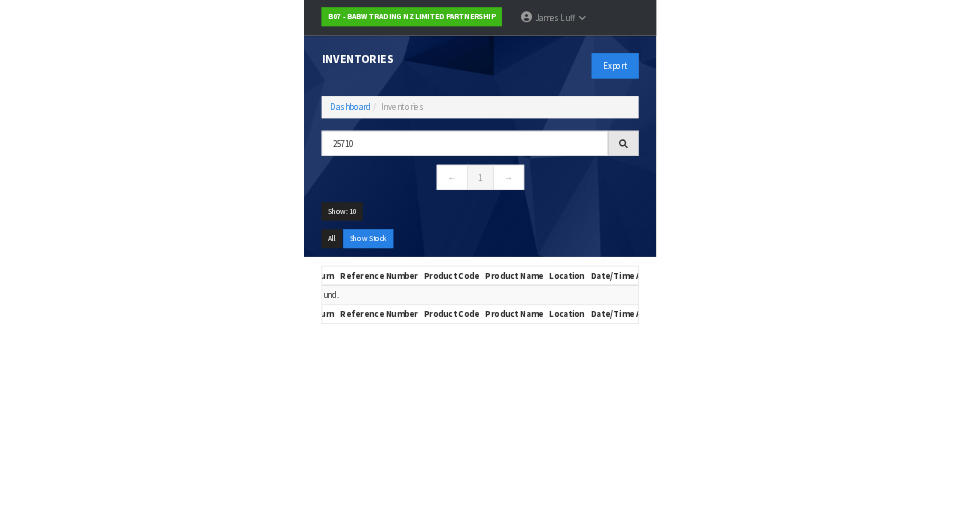 scroll, scrollTop: 0, scrollLeft: 0, axis: both 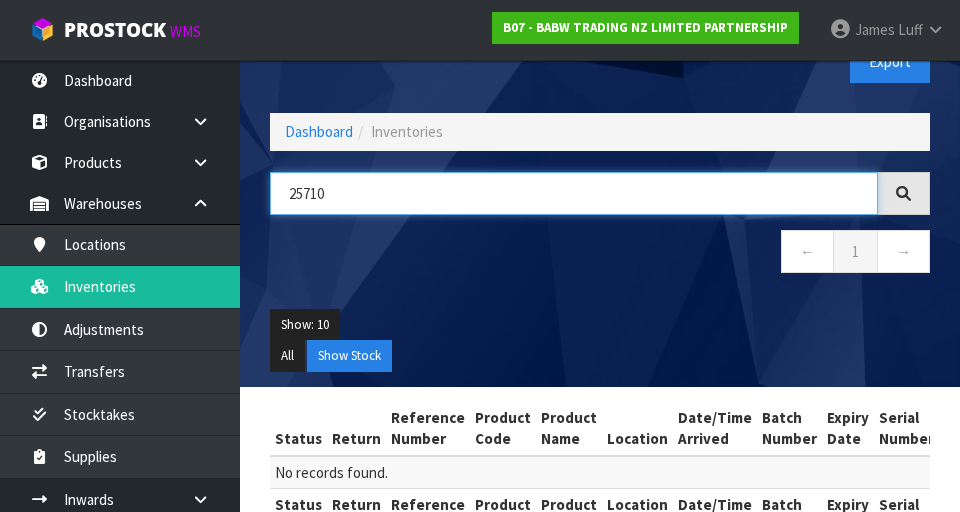 click on "25710" at bounding box center (574, 193) 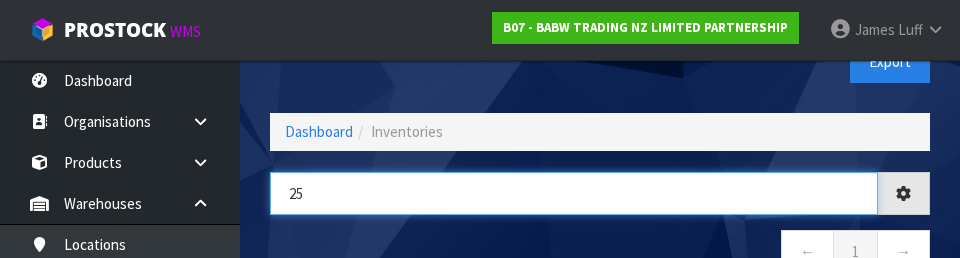 type on "2" 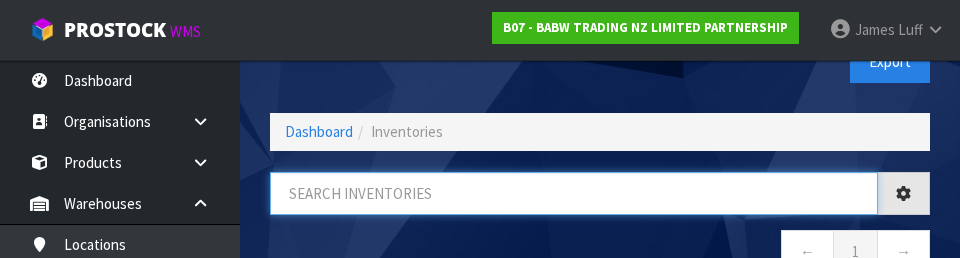 type on "1" 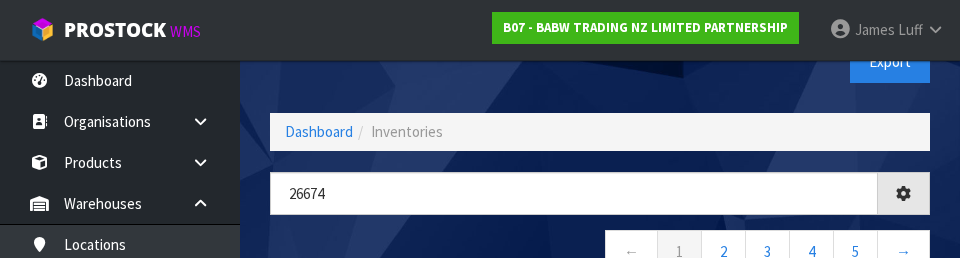 click on "←
1 2 3 4 5
→" at bounding box center [600, 254] 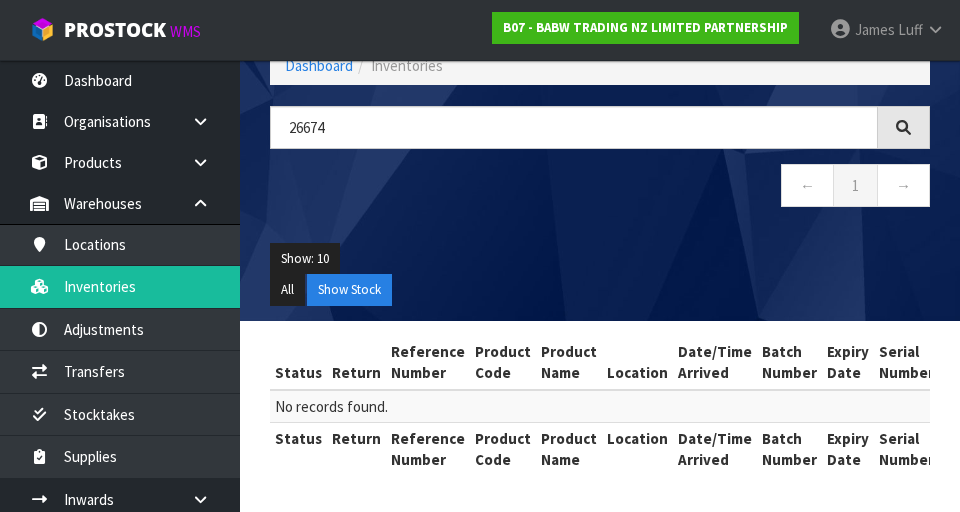 scroll, scrollTop: 50, scrollLeft: 0, axis: vertical 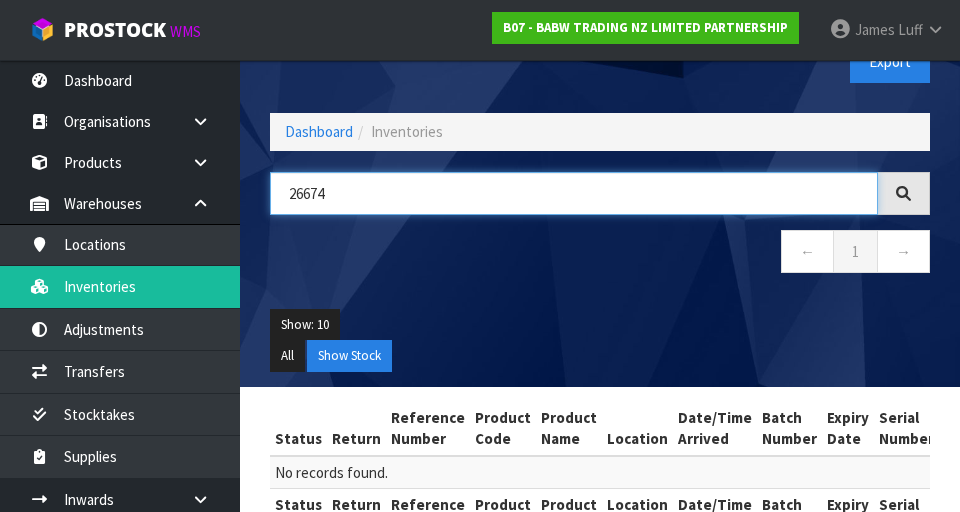 click on "26674" at bounding box center (574, 193) 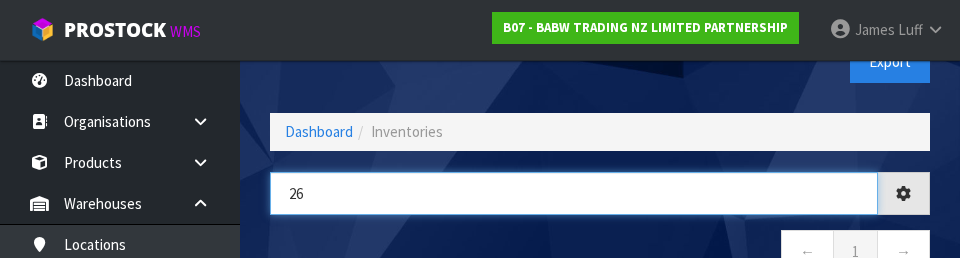 type on "2" 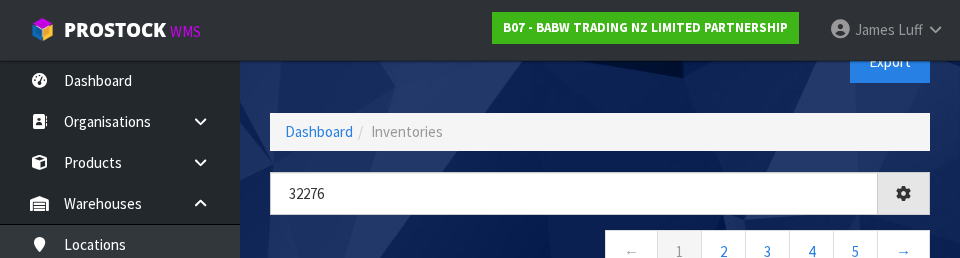 click on "Export" at bounding box center [772, 61] 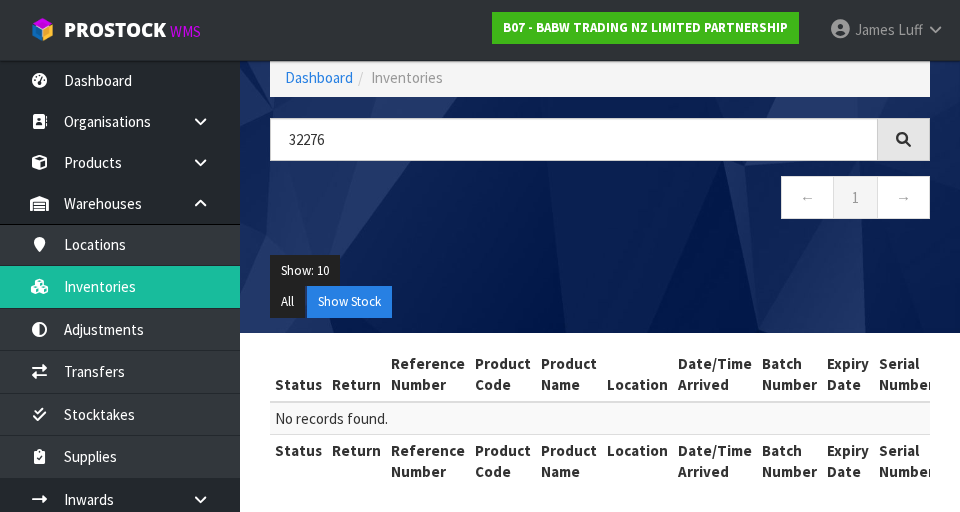 scroll, scrollTop: 108, scrollLeft: 0, axis: vertical 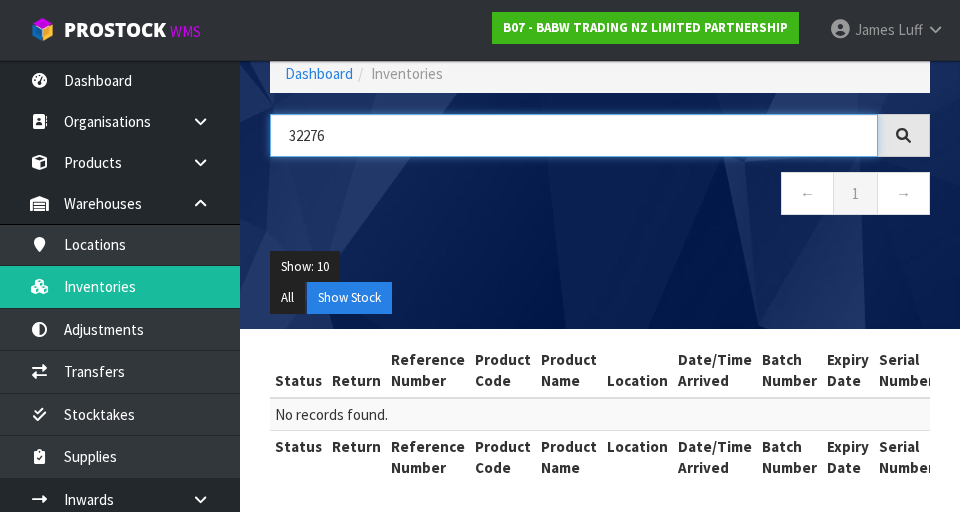 click on "32276" at bounding box center [574, 135] 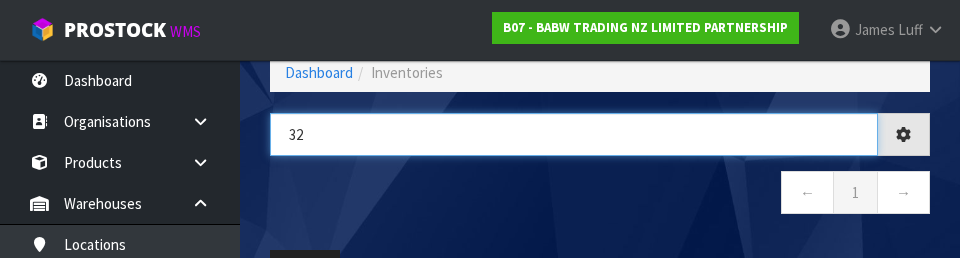 type on "3" 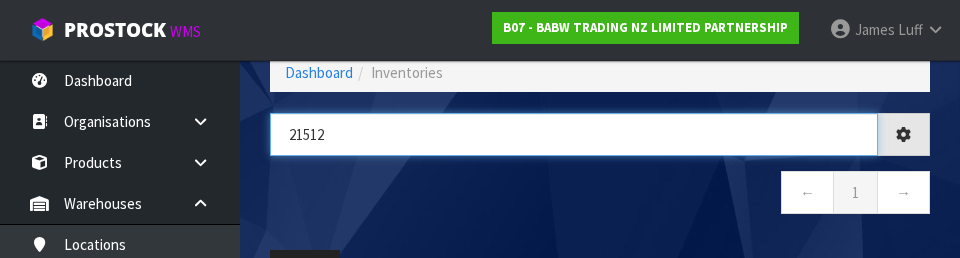 type on "21512" 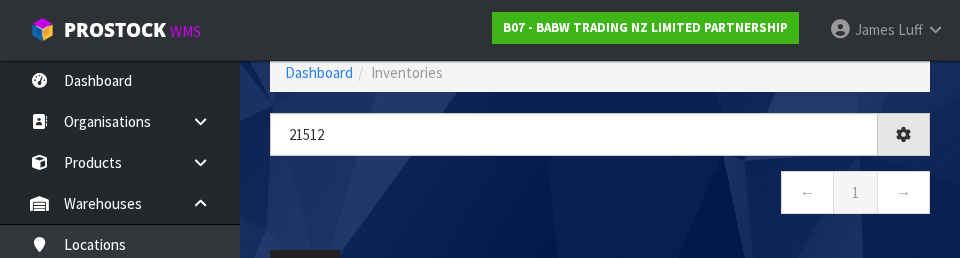 click on "←
1
→" at bounding box center [600, 195] 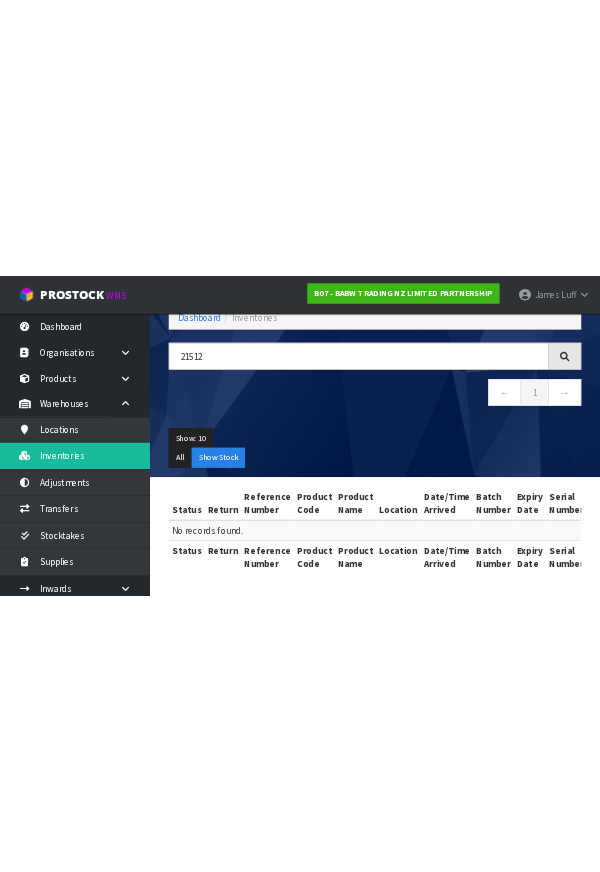 scroll, scrollTop: 50, scrollLeft: 0, axis: vertical 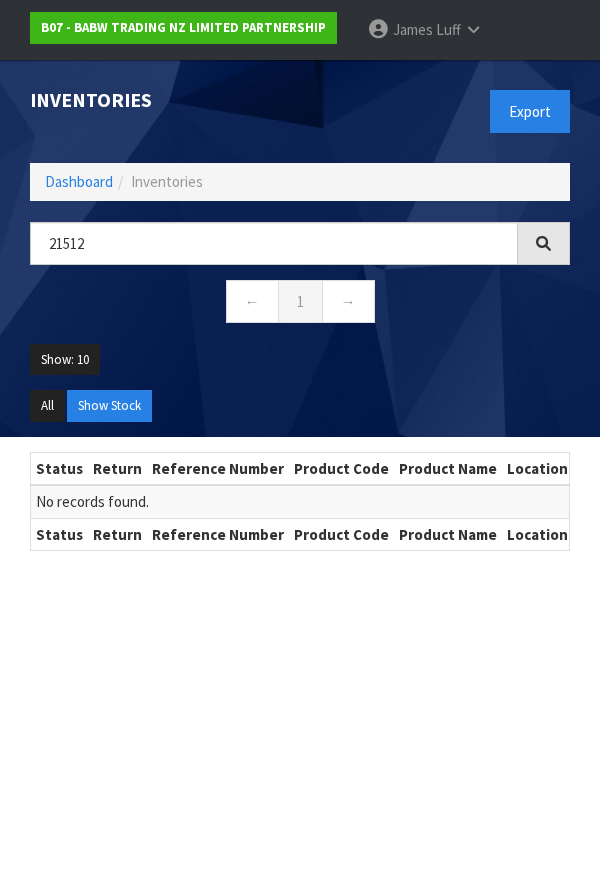 click on "Inventories
Export
Dashboard Inventories
21512
←
1
→
Show: 10
5
10
25
50
All
Show Stock
Status
Return
Reference Number
Product Code
Product Name
Location
Date/Time Arrived
Batch Number
Expiry Date
Serial Number
Qty Available
Qty Committed
Qty Quoted Qty Held" at bounding box center [300, 496] 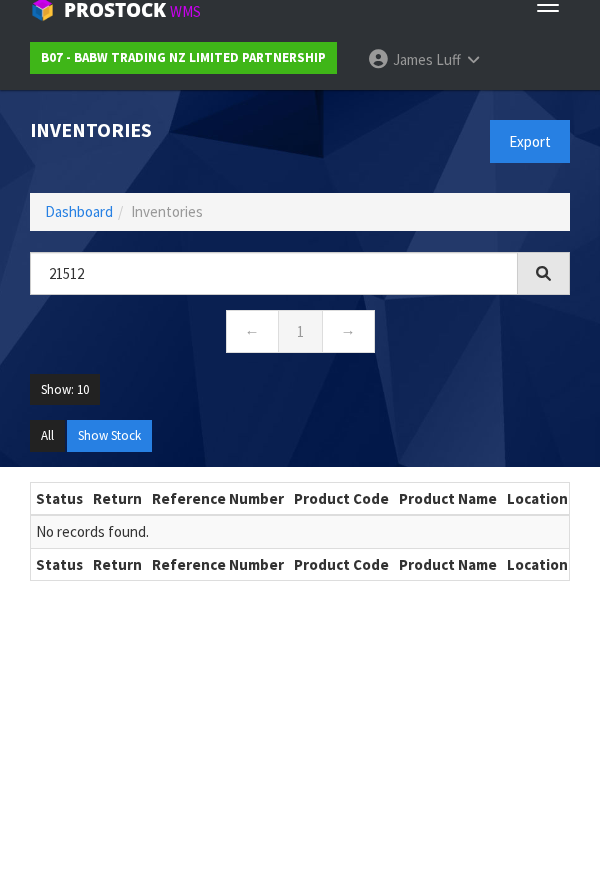 scroll, scrollTop: 21, scrollLeft: 0, axis: vertical 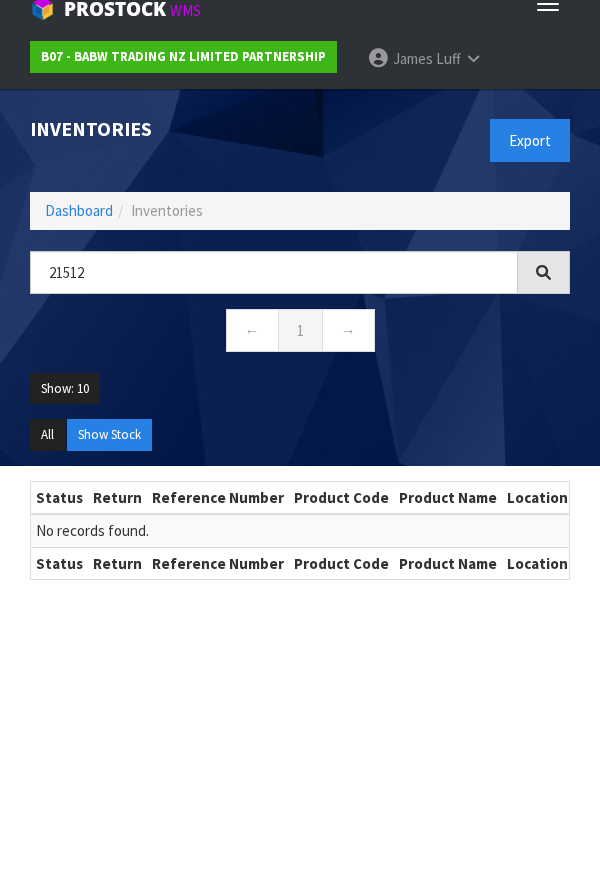 click on "Status
Return
Reference Number
Product Code
Product Name
Location
Date/Time Arrived
Batch Number
Expiry Date
Serial Number
Qty Available
Qty Committed
Qty Quoted
Qty Held
Qty Total
Action
No records found.
Status
Return
Reference Number
Product Code
Product Name
Location
Date/Time Arrived
Batch Number
Expiry Date
Serial Number
Qty Available
Qty Committed
Qty Quoted
Qty Held
Qty Total
Action" at bounding box center [300, 538] 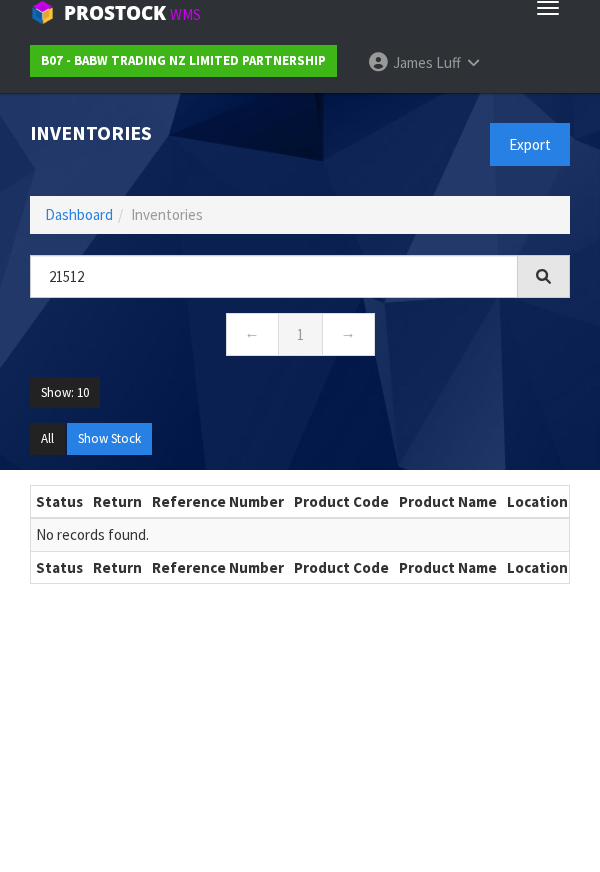 scroll, scrollTop: 0, scrollLeft: 0, axis: both 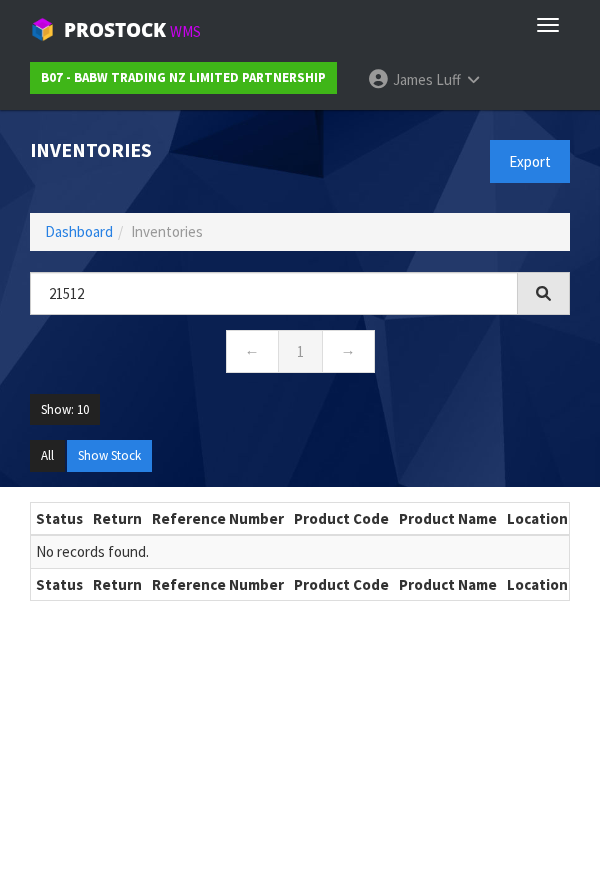 click on "Inventories
Export
Dashboard Inventories
21512
←
1
→
Show: 10
5
10
25
50
All
Show Stock
Status
Return
Reference Number
Product Code
Product Name
Location
Date/Time Arrived
Batch Number
Expiry Date
Serial Number
Qty Available
Qty Committed
Qty Quoted Qty Held" at bounding box center (300, 546) 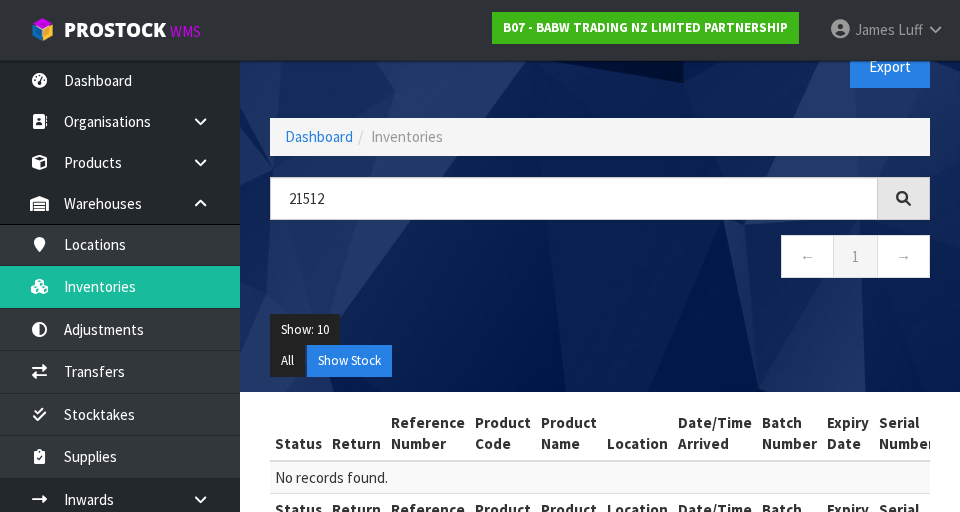 scroll, scrollTop: 0, scrollLeft: 0, axis: both 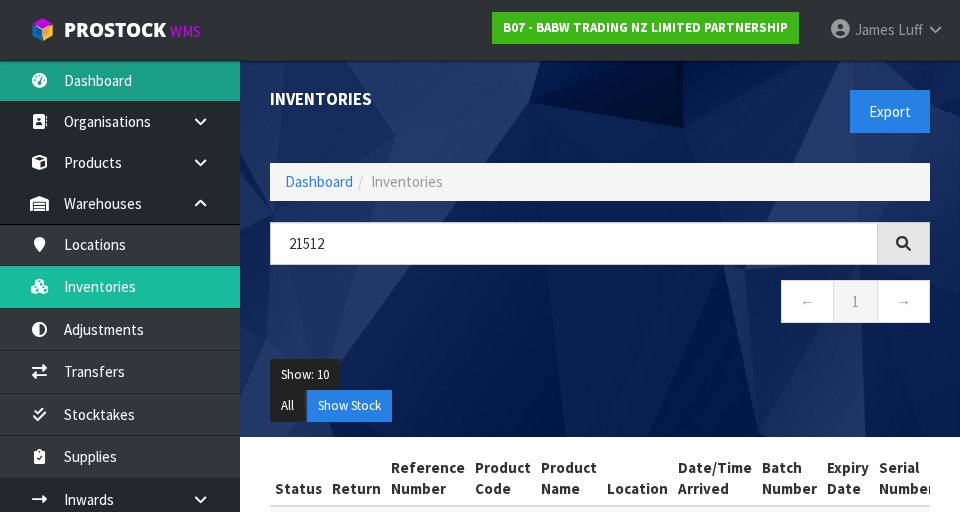 click on "Dashboard" at bounding box center (120, 80) 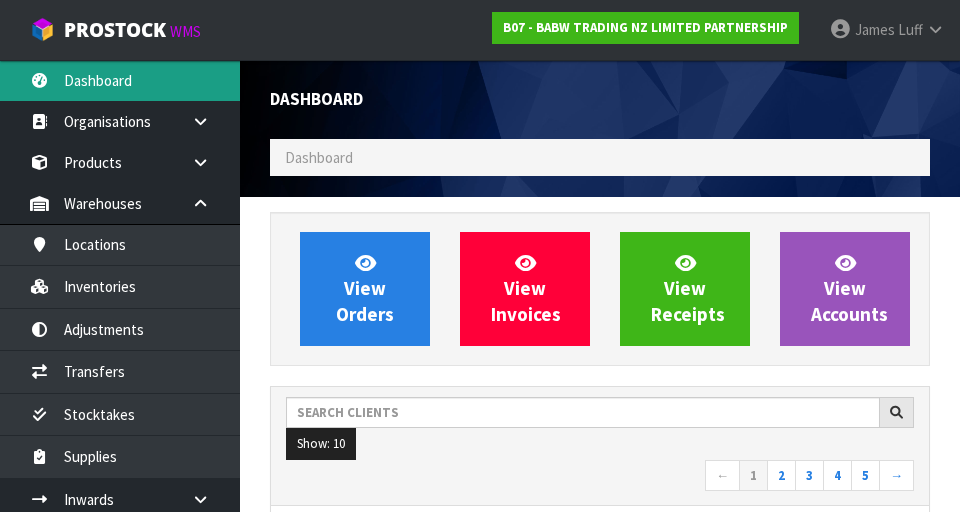 scroll, scrollTop: 998413, scrollLeft: 999310, axis: both 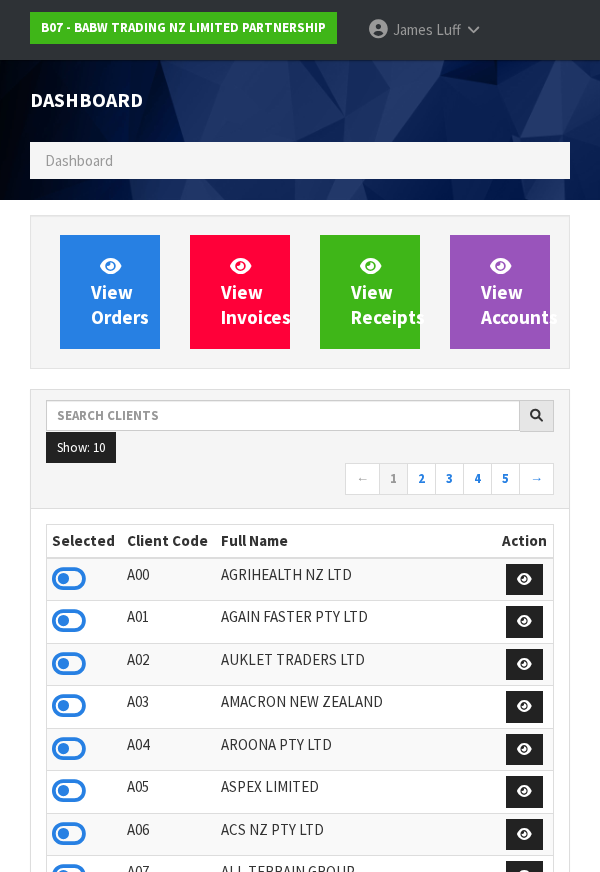 click on "Dashboard" at bounding box center [300, 160] 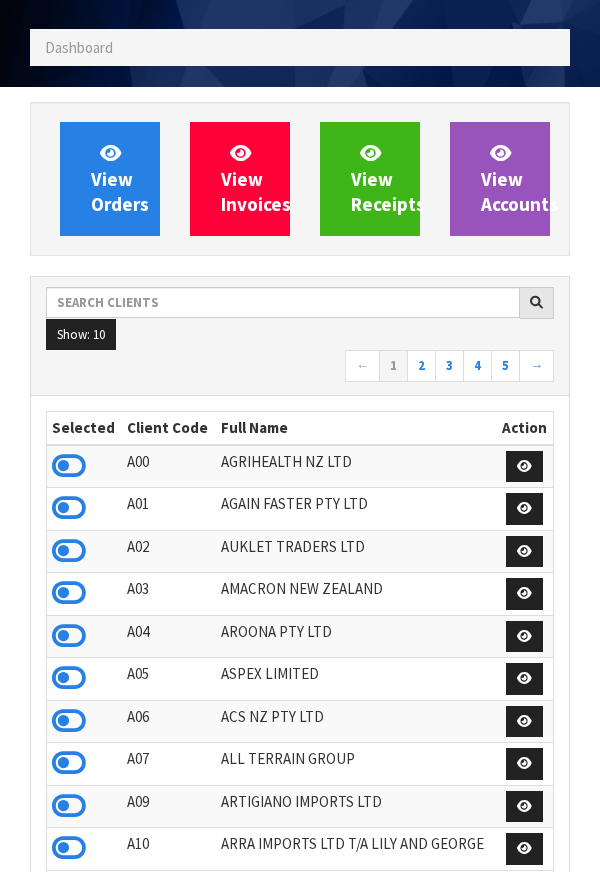 scroll, scrollTop: 166, scrollLeft: 0, axis: vertical 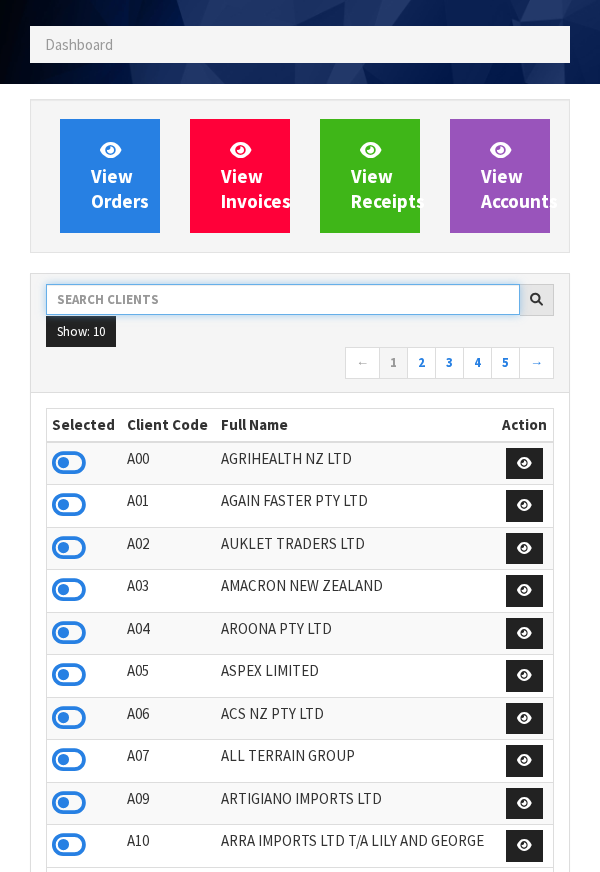 click at bounding box center (283, 299) 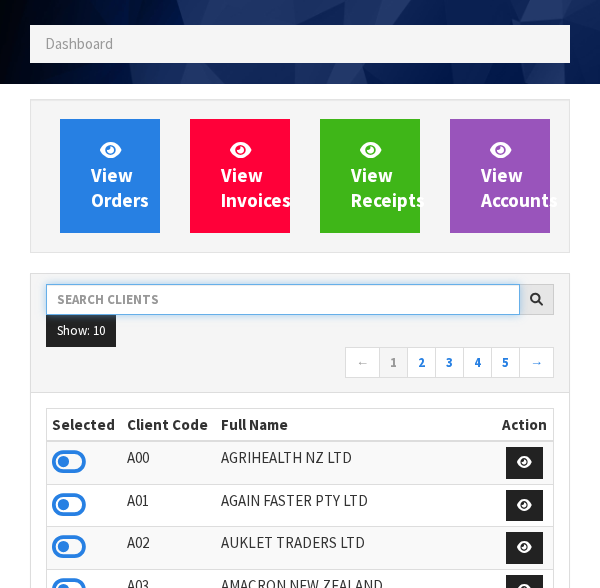click at bounding box center [283, 299] 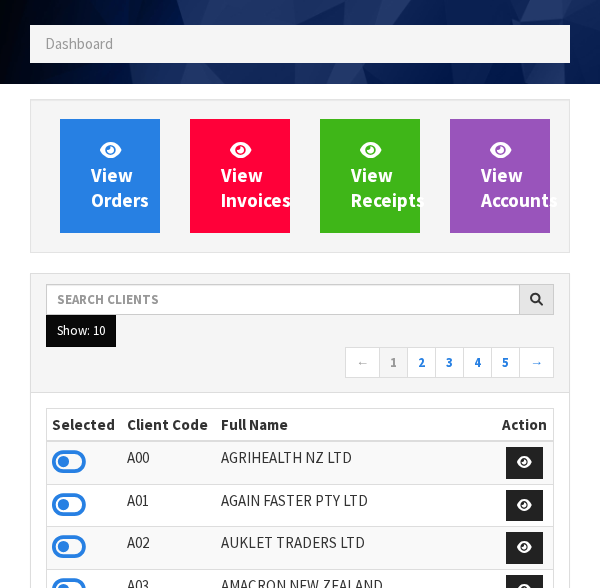 click on "Show: 10" at bounding box center [81, 331] 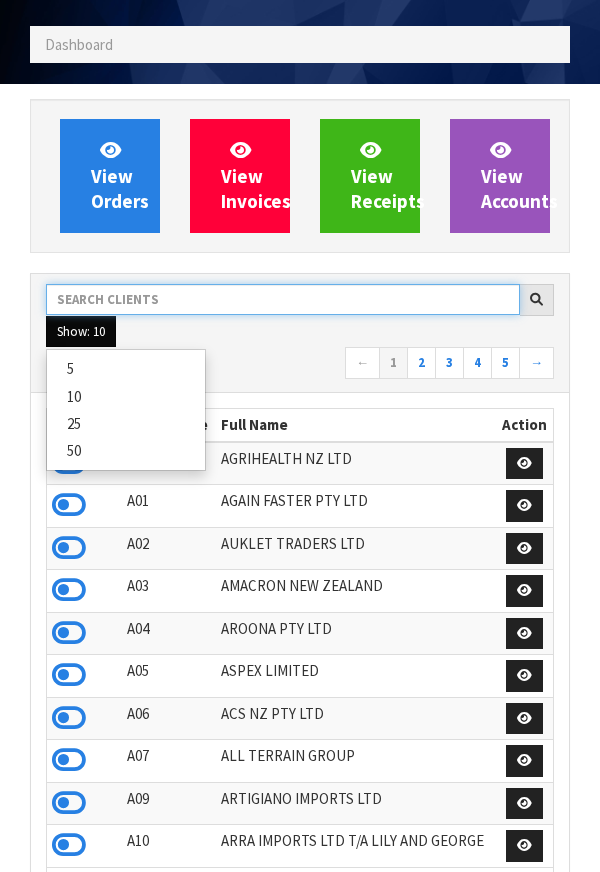 click at bounding box center [283, 299] 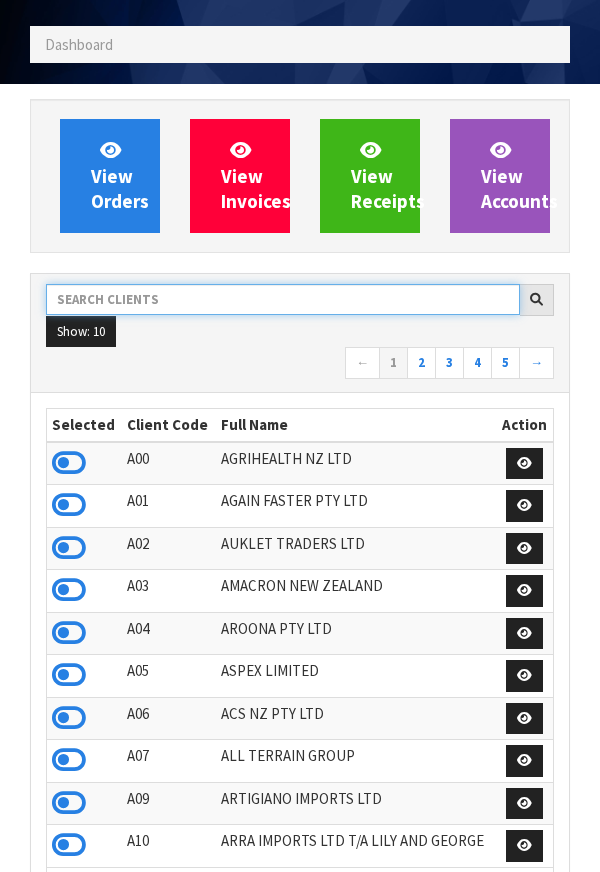 click at bounding box center (283, 299) 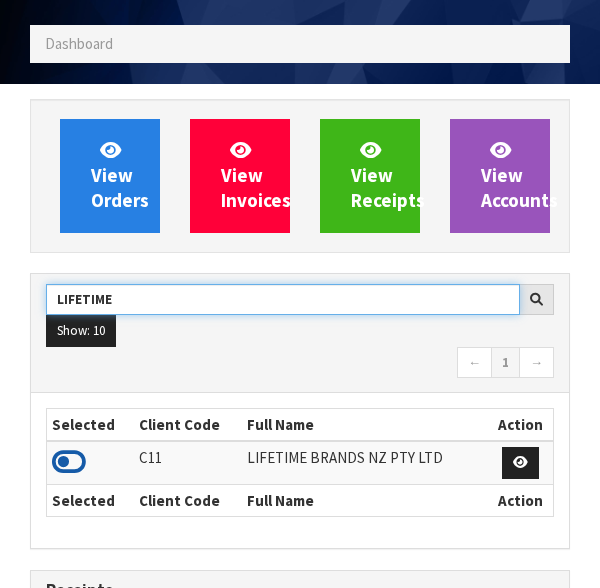 type on "LIFETIME" 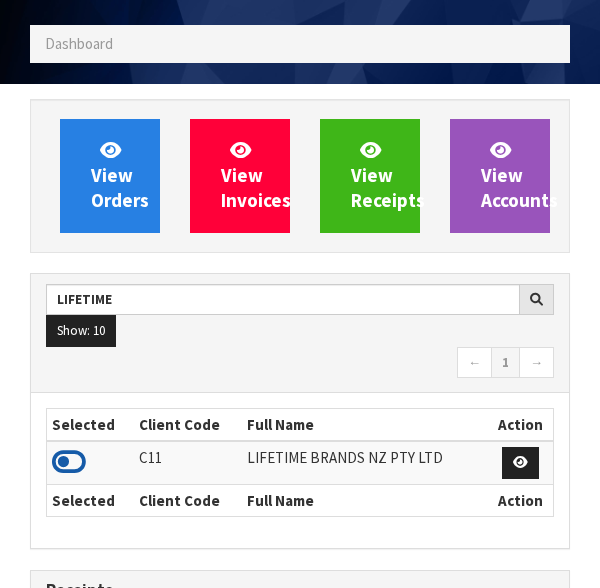 click at bounding box center [69, 462] 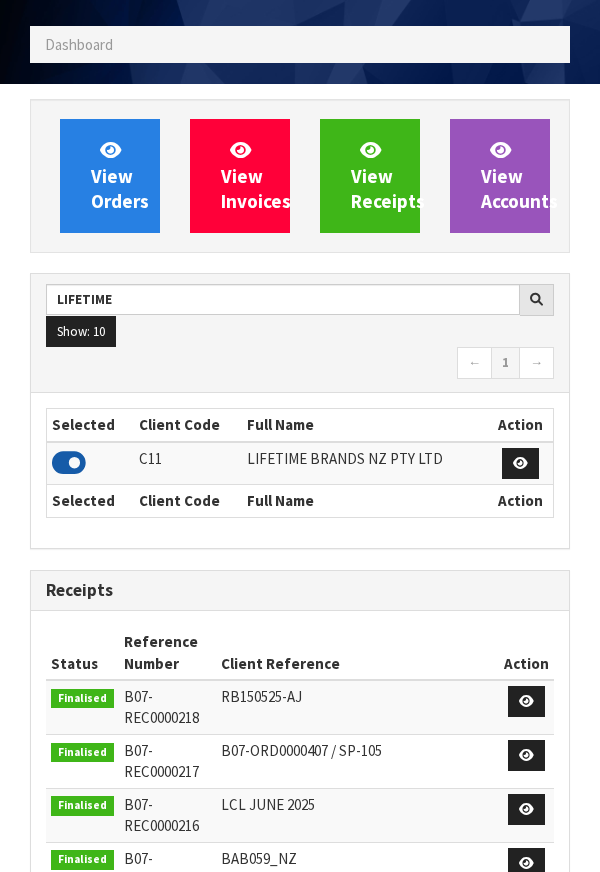 scroll, scrollTop: 1315, scrollLeft: 570, axis: both 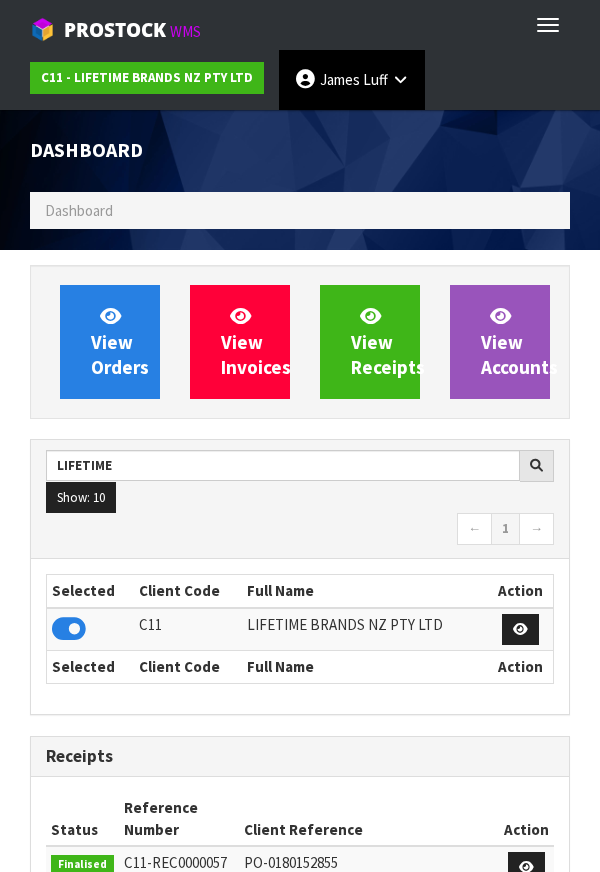 click on "[FIRST] [LAST]" at bounding box center (352, 80) 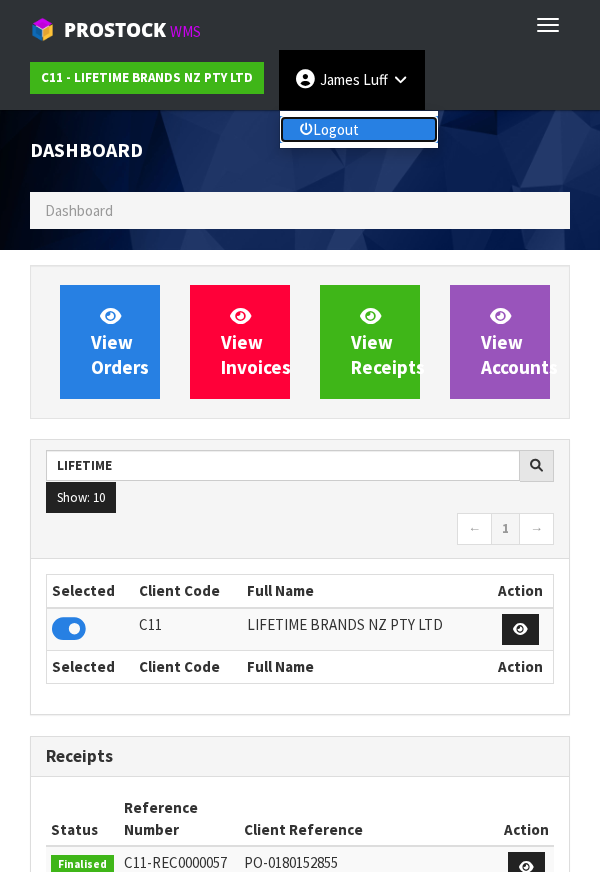 click on "Logout" at bounding box center [359, 129] 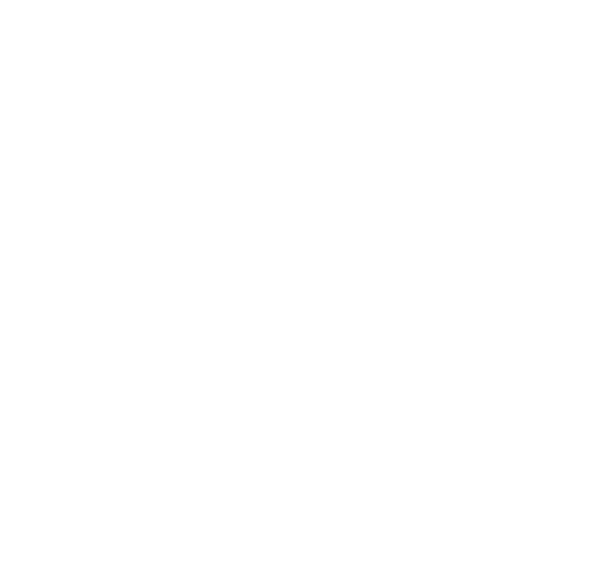 scroll, scrollTop: 0, scrollLeft: 0, axis: both 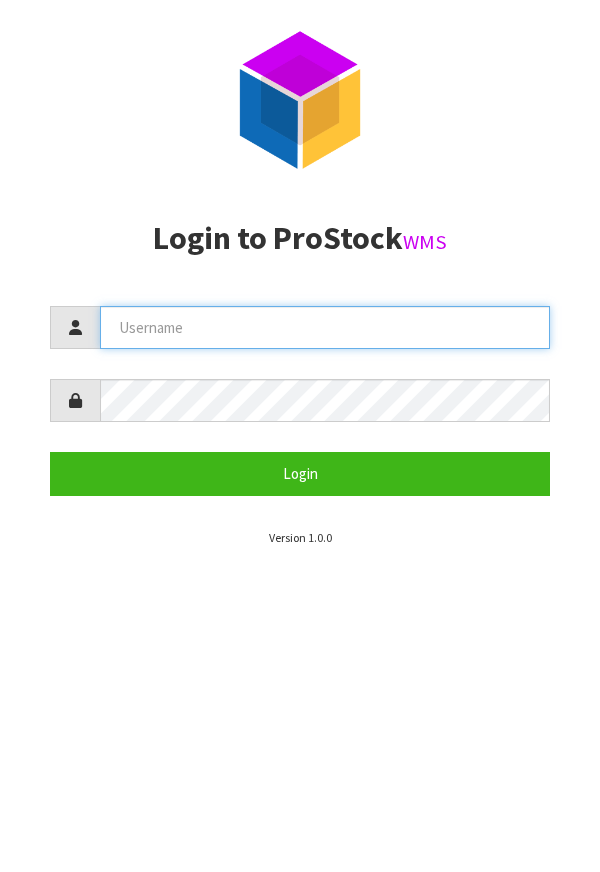 click at bounding box center (325, 327) 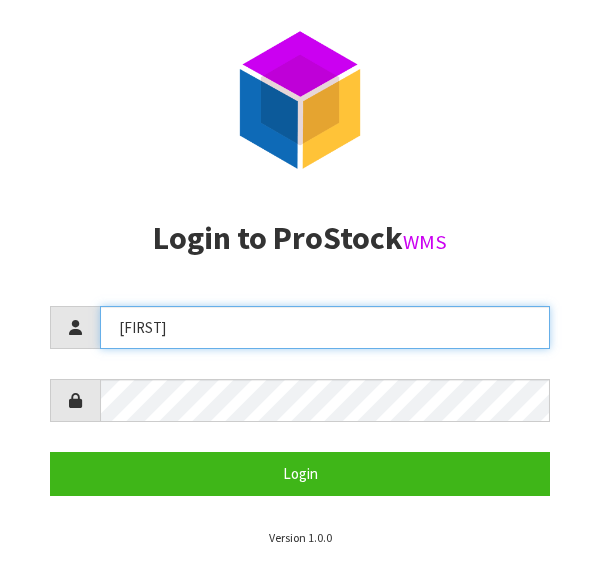 type on "[FIRST]" 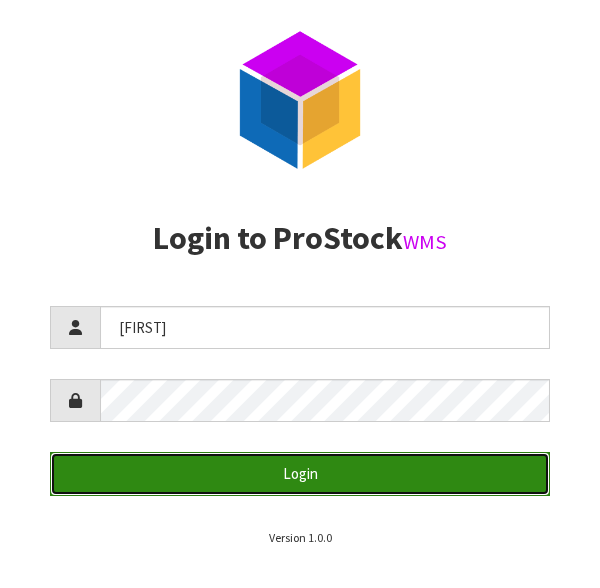 click on "Login" at bounding box center [300, 473] 